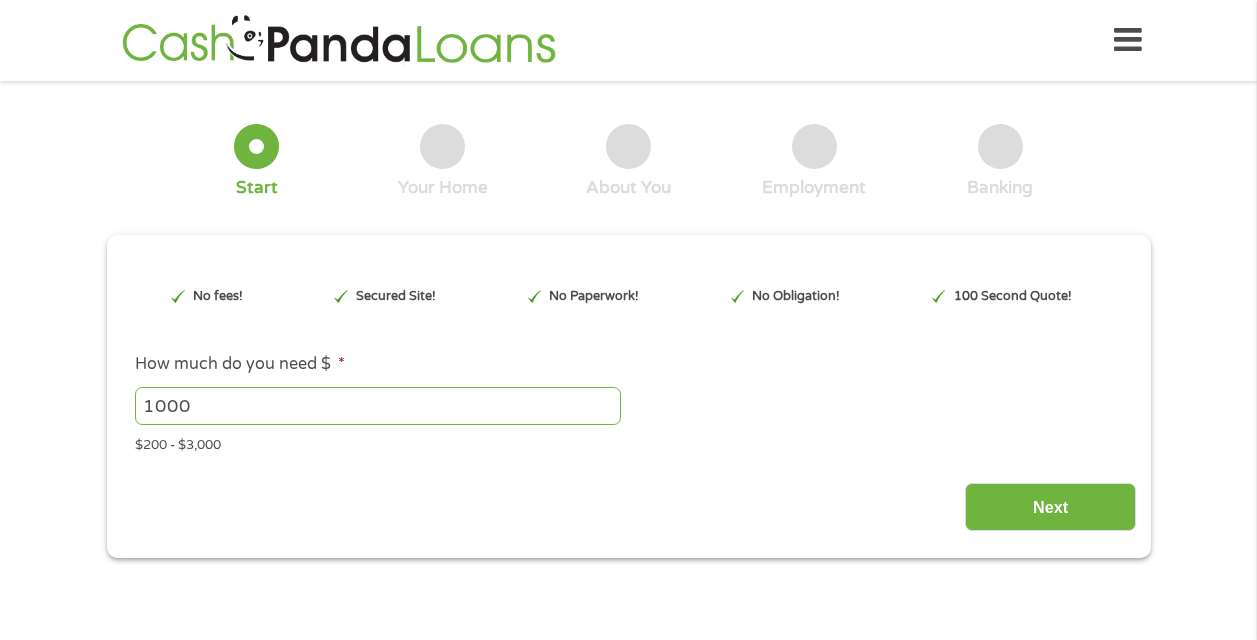 scroll, scrollTop: 0, scrollLeft: 0, axis: both 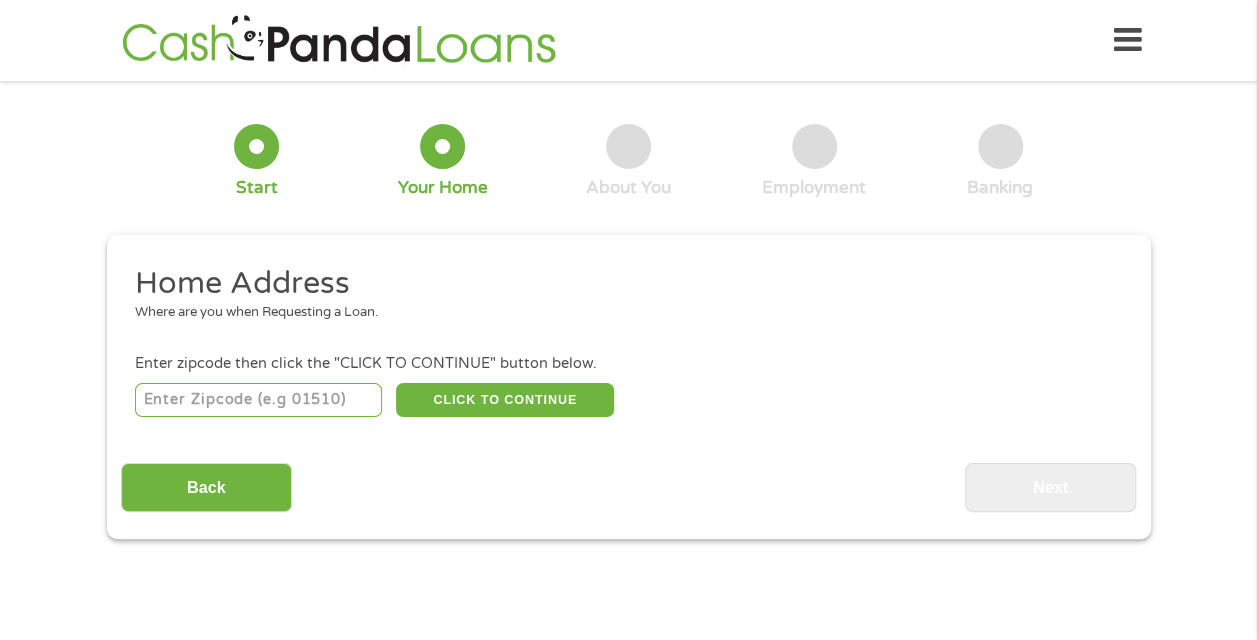 click at bounding box center (258, 400) 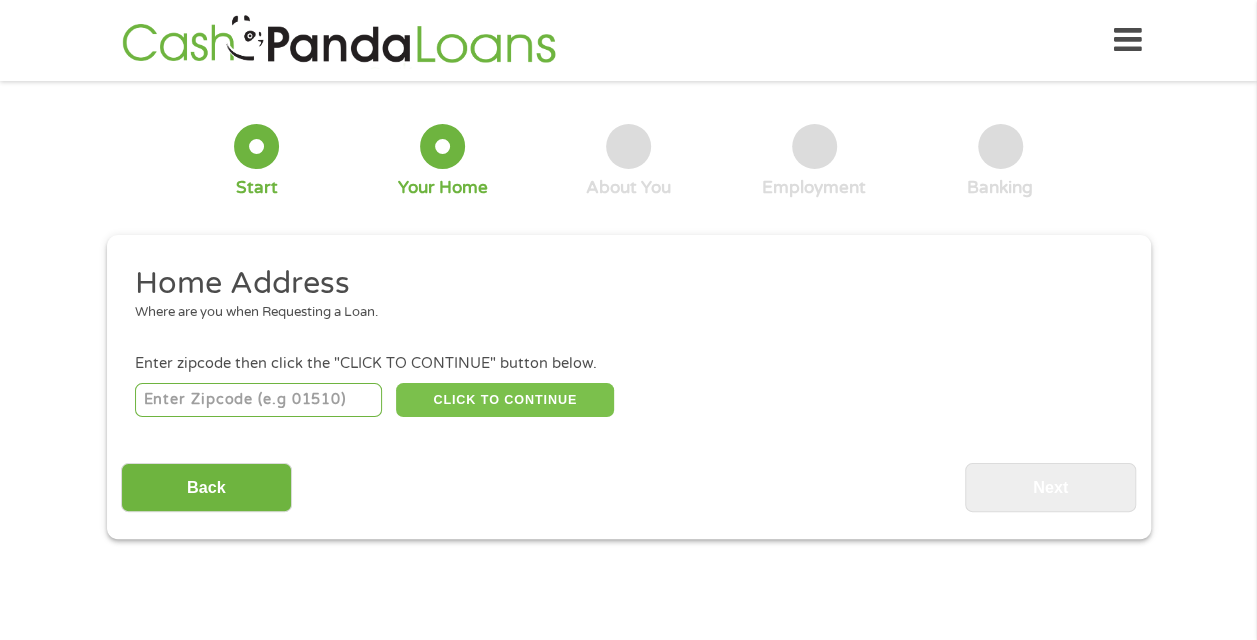click on "CLICK TO CONTINUE" at bounding box center [505, 400] 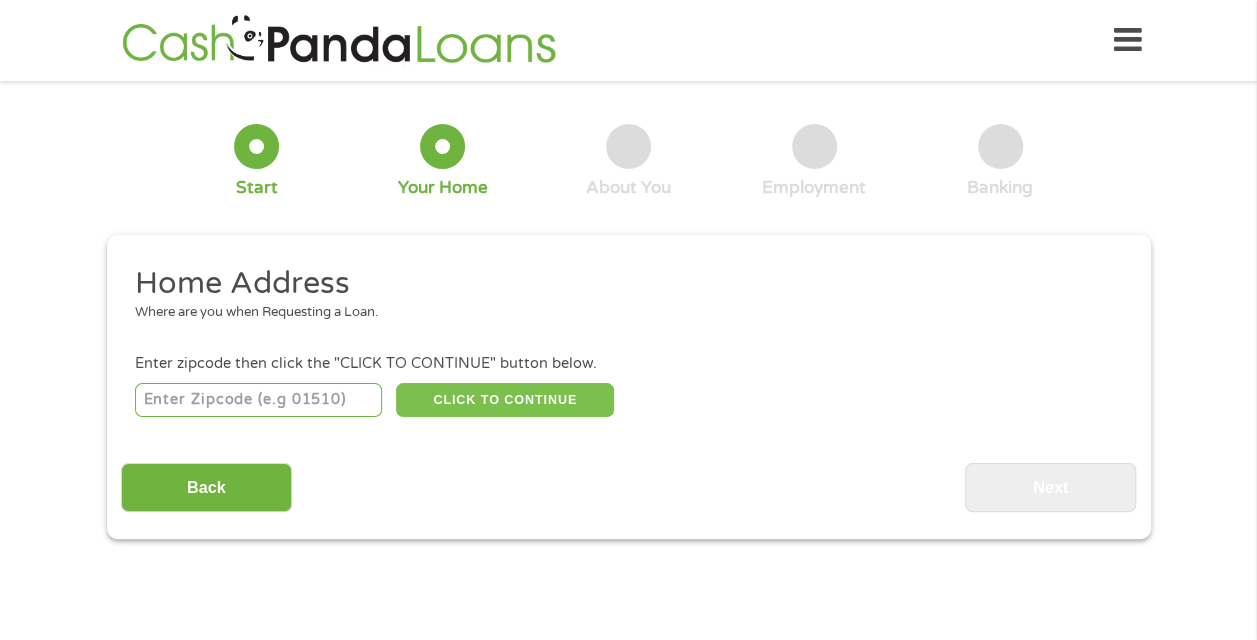 type on "[POSTAL_CODE]" 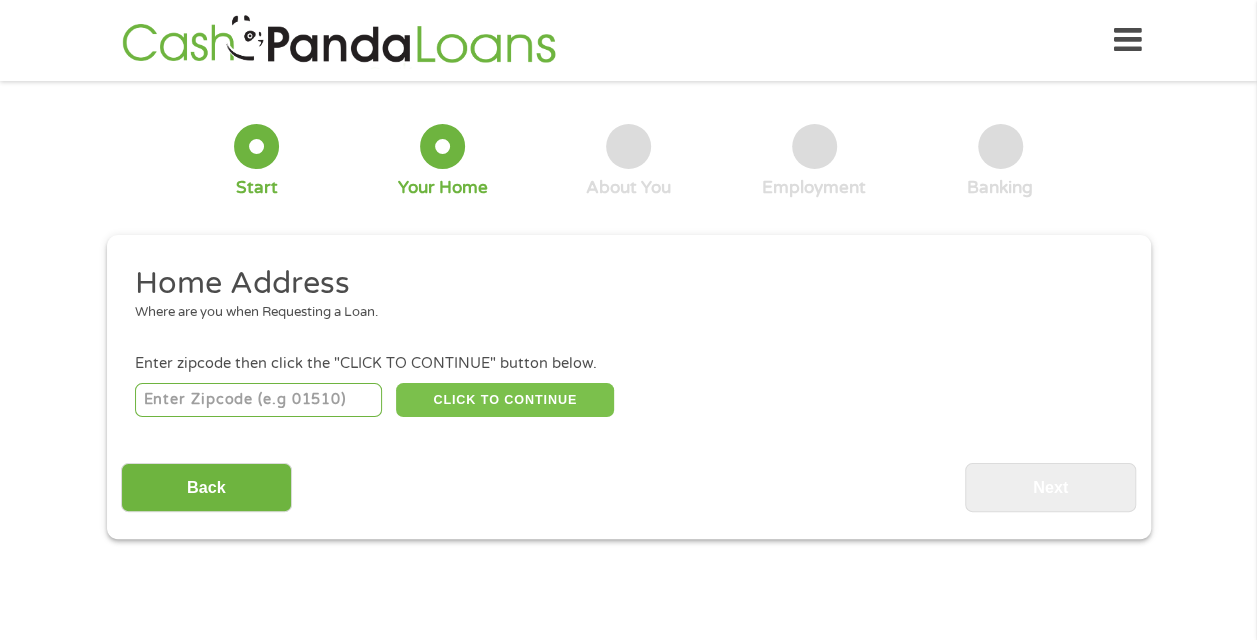 type on "[CITY]" 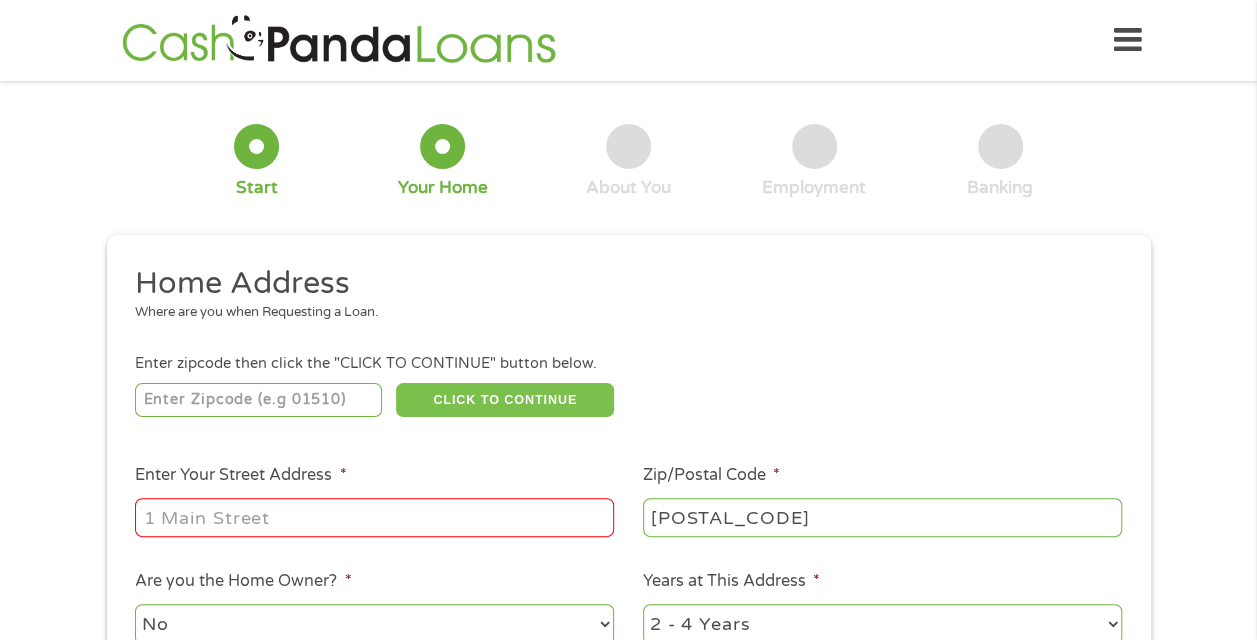 scroll, scrollTop: 100, scrollLeft: 0, axis: vertical 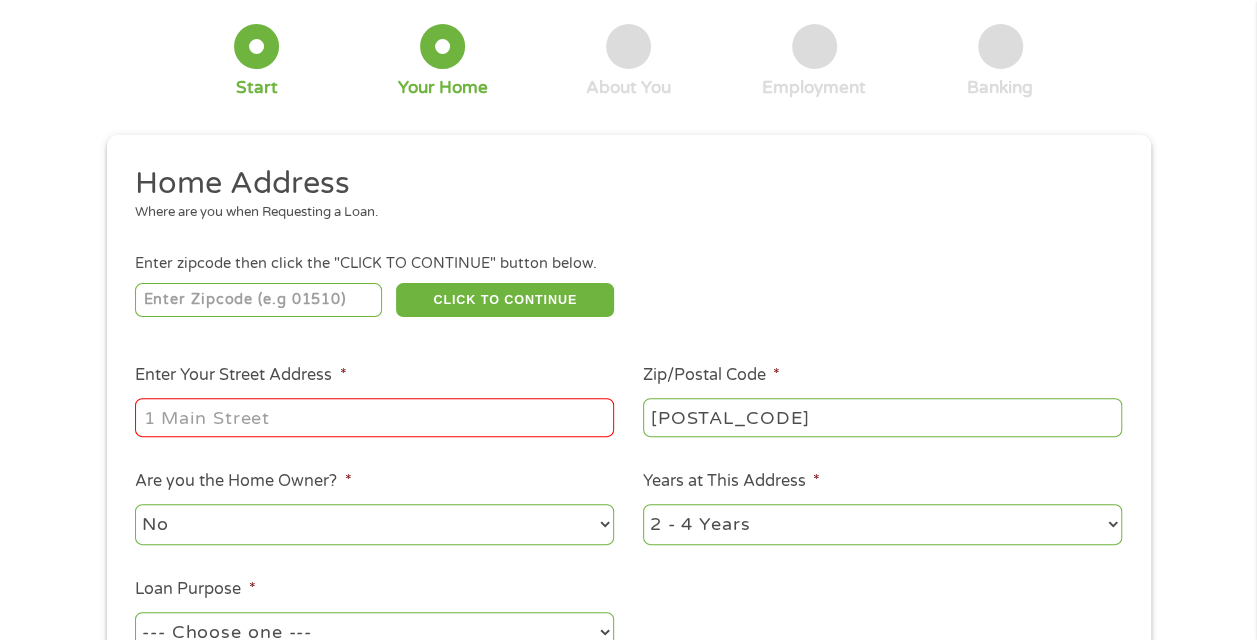 click on "Enter Your Street Address *" at bounding box center (374, 417) 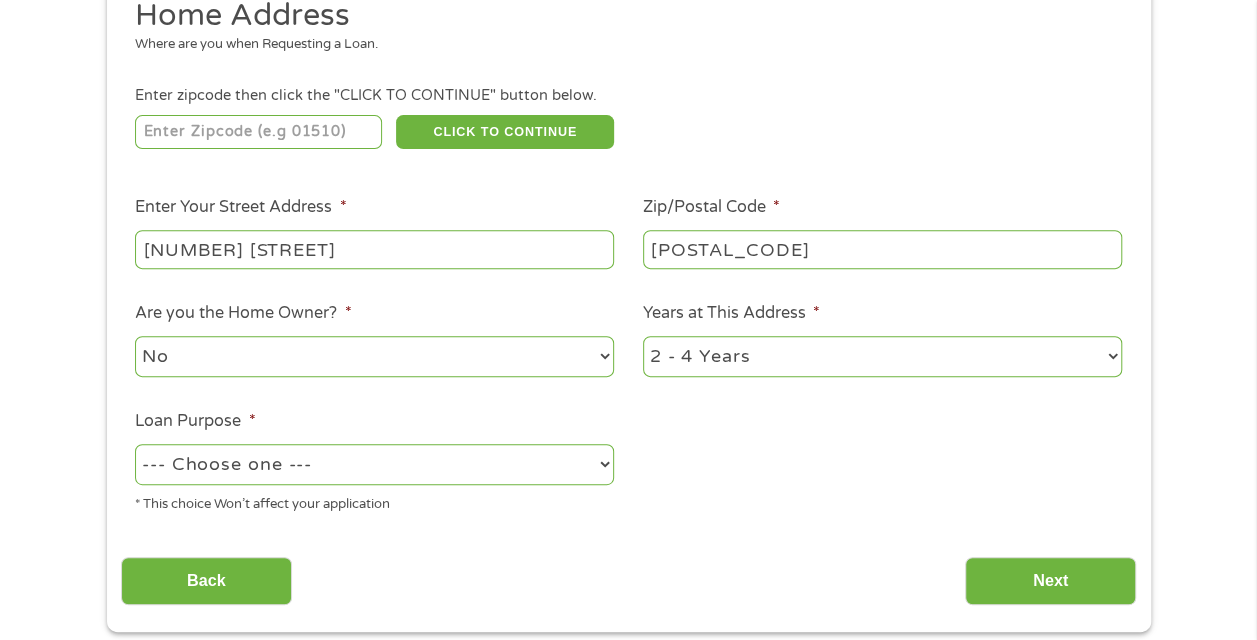 scroll, scrollTop: 300, scrollLeft: 0, axis: vertical 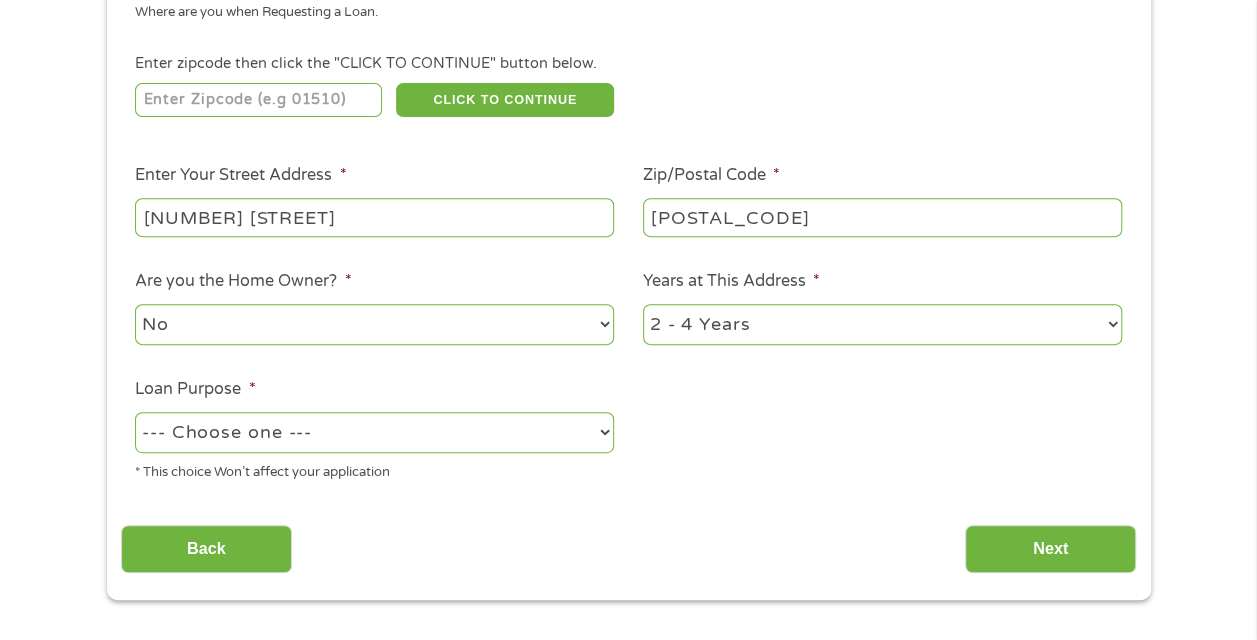 click on "--- Choose one --- Pay Bills Debt Consolidation Home Improvement Major Purchase Car Loan Short Term Cash Medical Expenses Other" at bounding box center [374, 432] 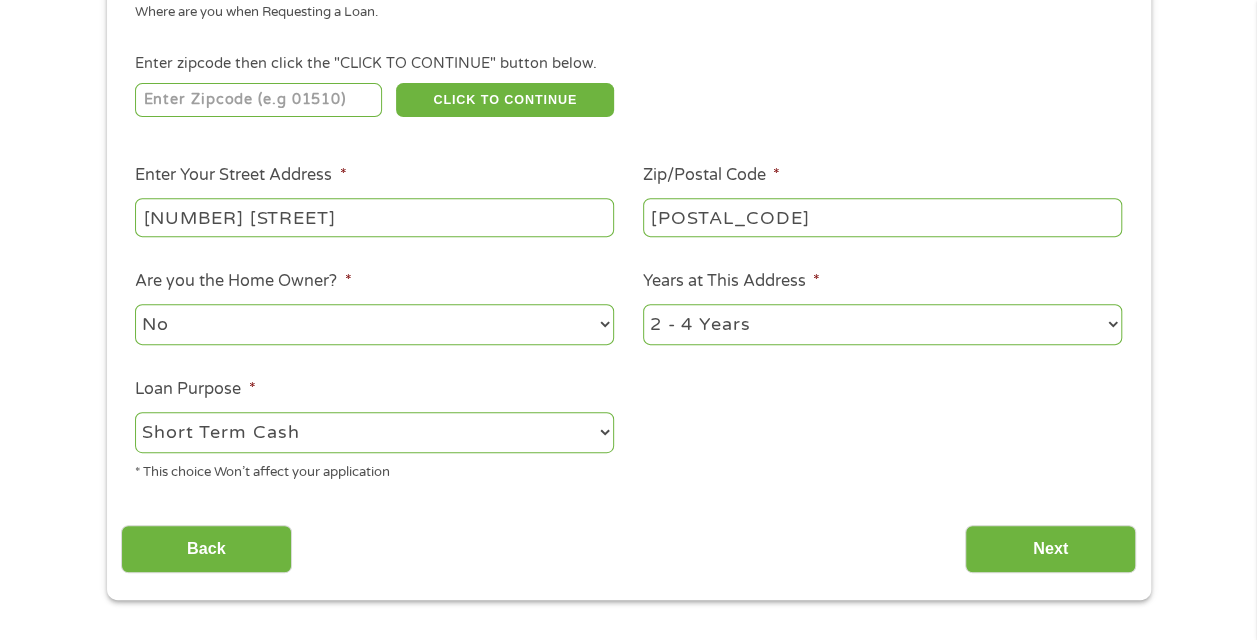 click on "--- Choose one --- Pay Bills Debt Consolidation Home Improvement Major Purchase Car Loan Short Term Cash Medical Expenses Other" at bounding box center (374, 432) 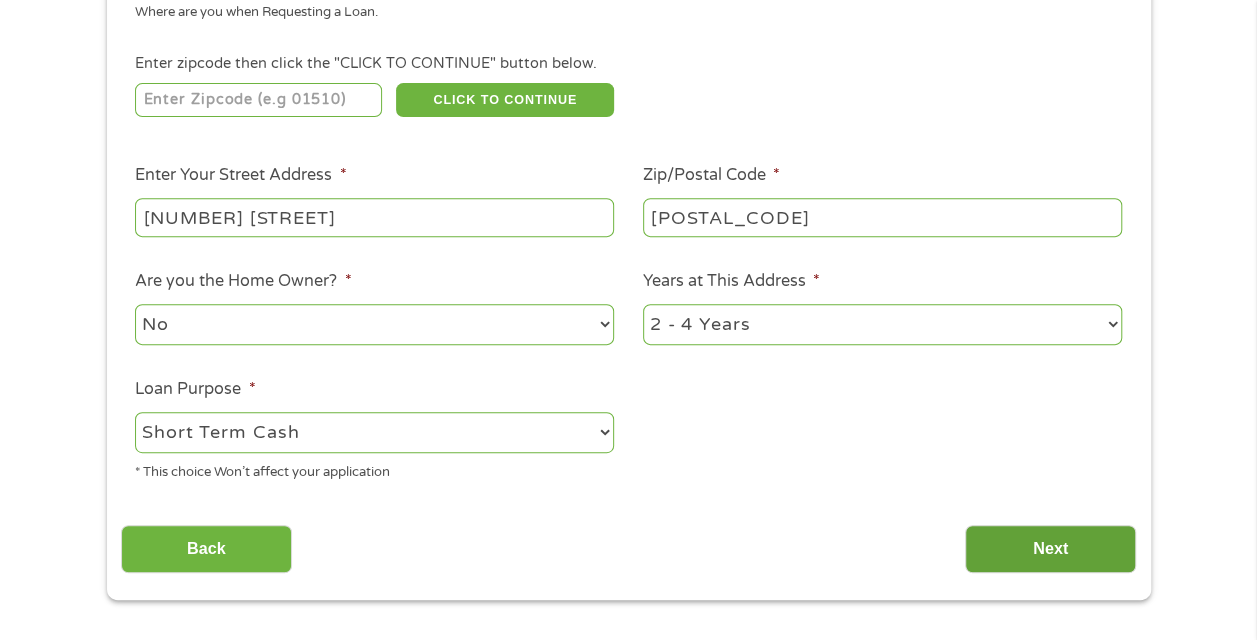 click on "Next" at bounding box center (1050, 549) 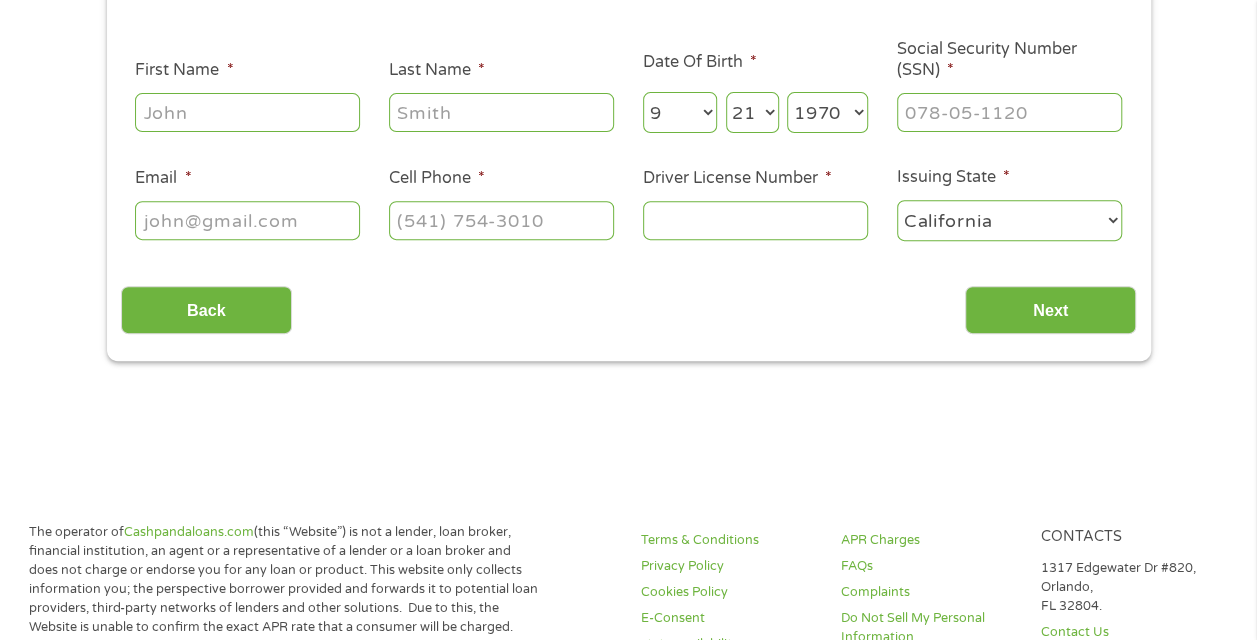 scroll, scrollTop: 232, scrollLeft: 0, axis: vertical 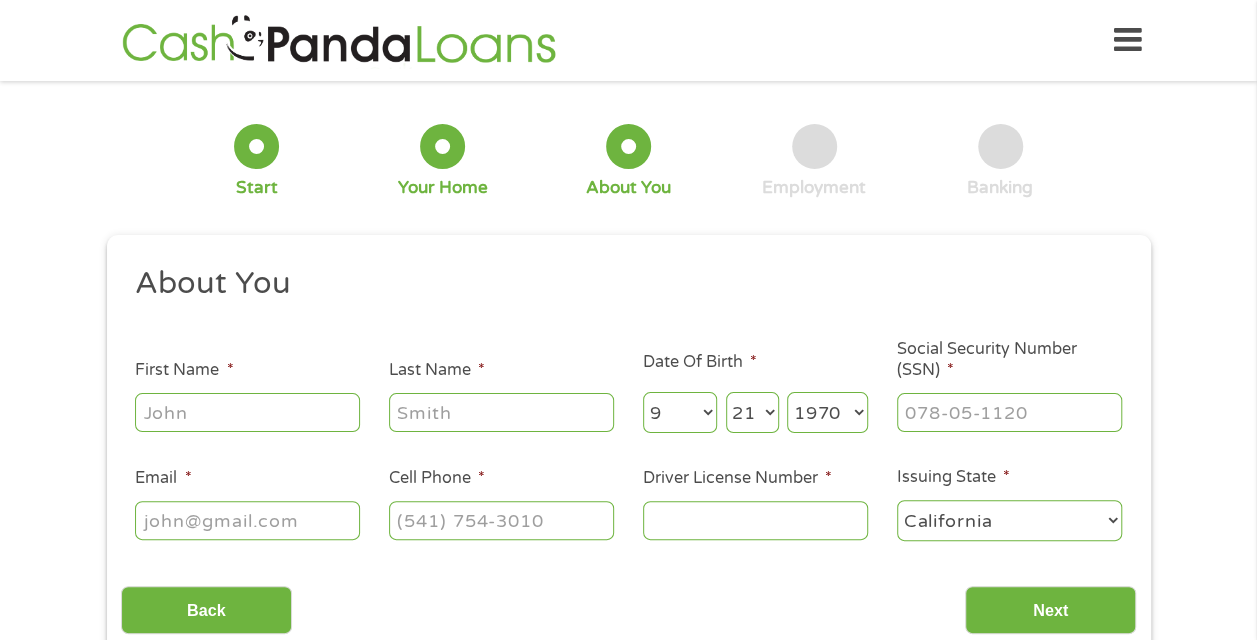click on "First Name *" at bounding box center [247, 412] 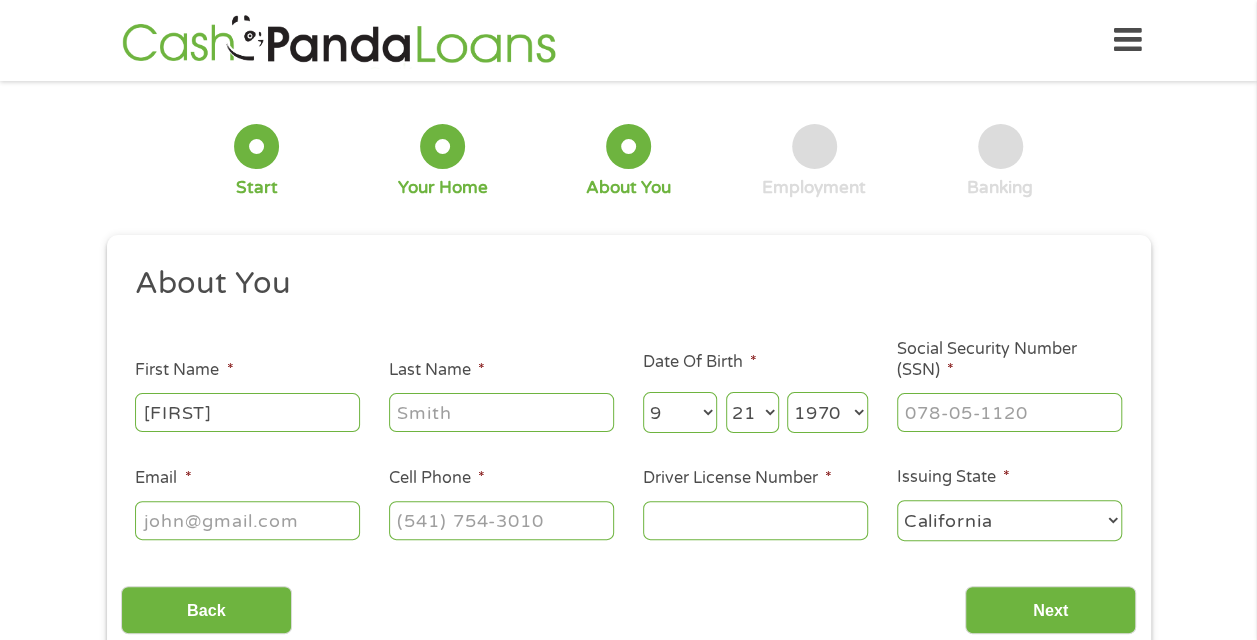 type on "Gross" 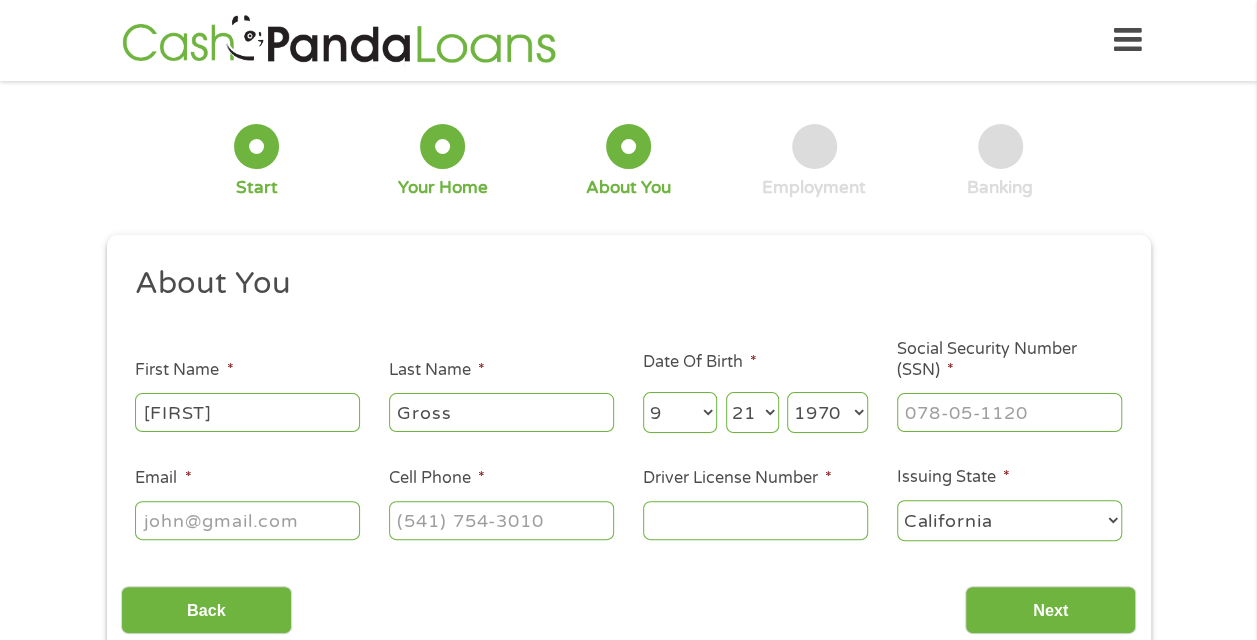 type on "[FIRST]@[EXAMPLE].com" 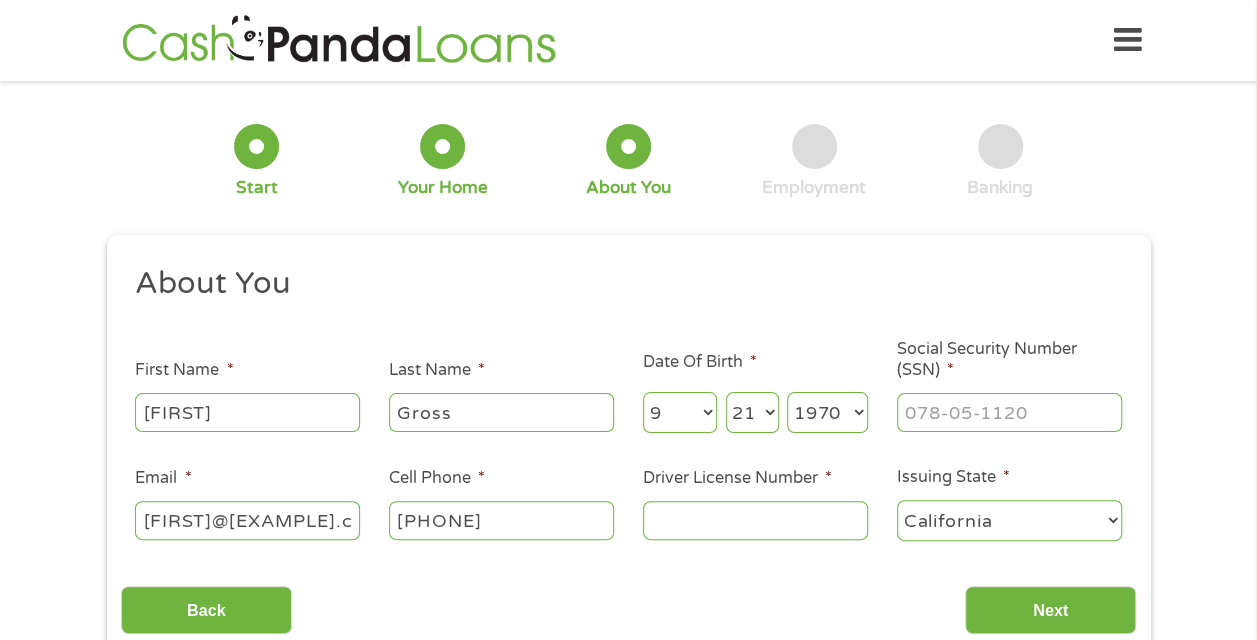 type on "([PHONE]) [PHONE]" 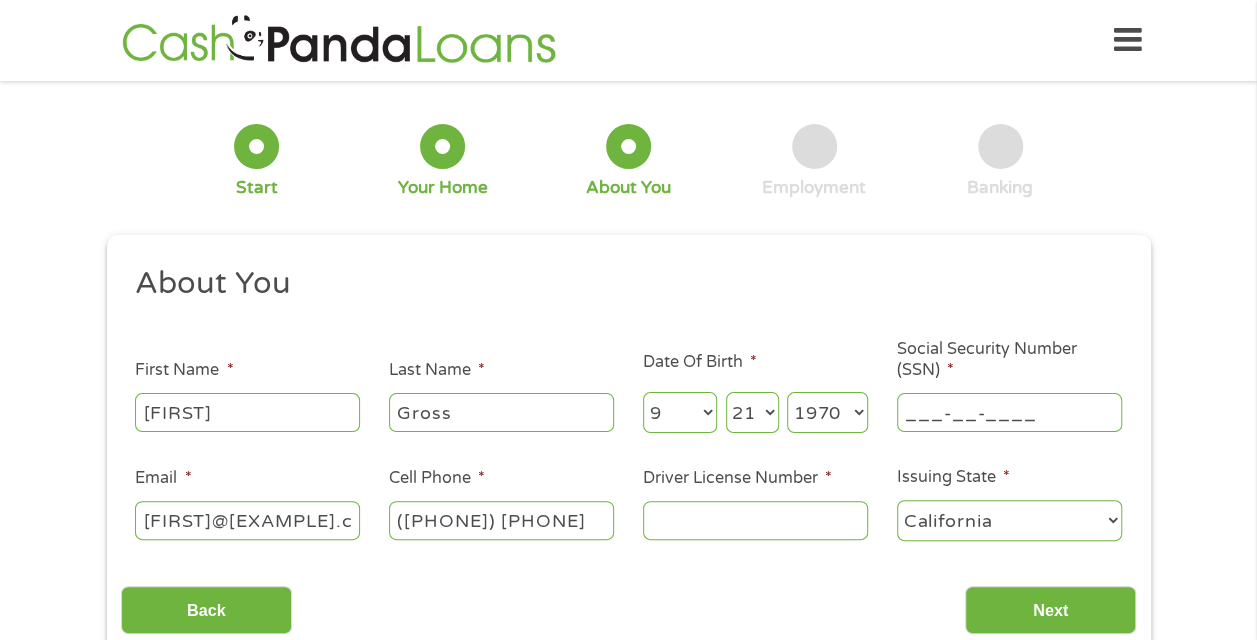 click on "___-__-____" at bounding box center (1009, 412) 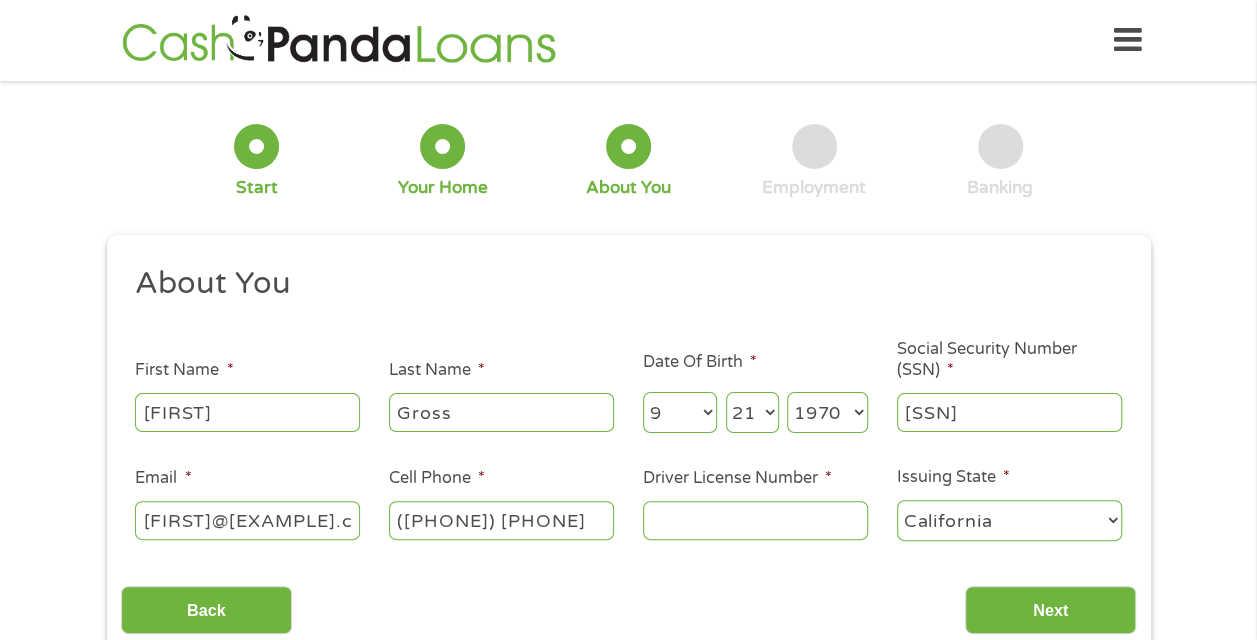 type on "[SSN]" 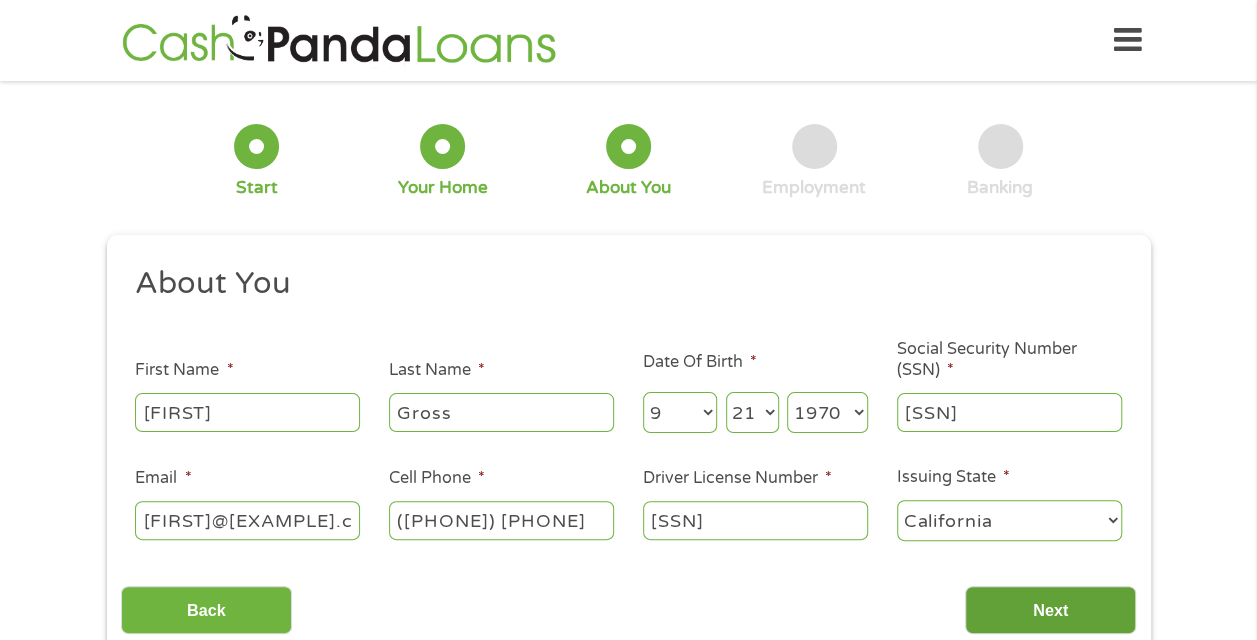 type on "[SSN]" 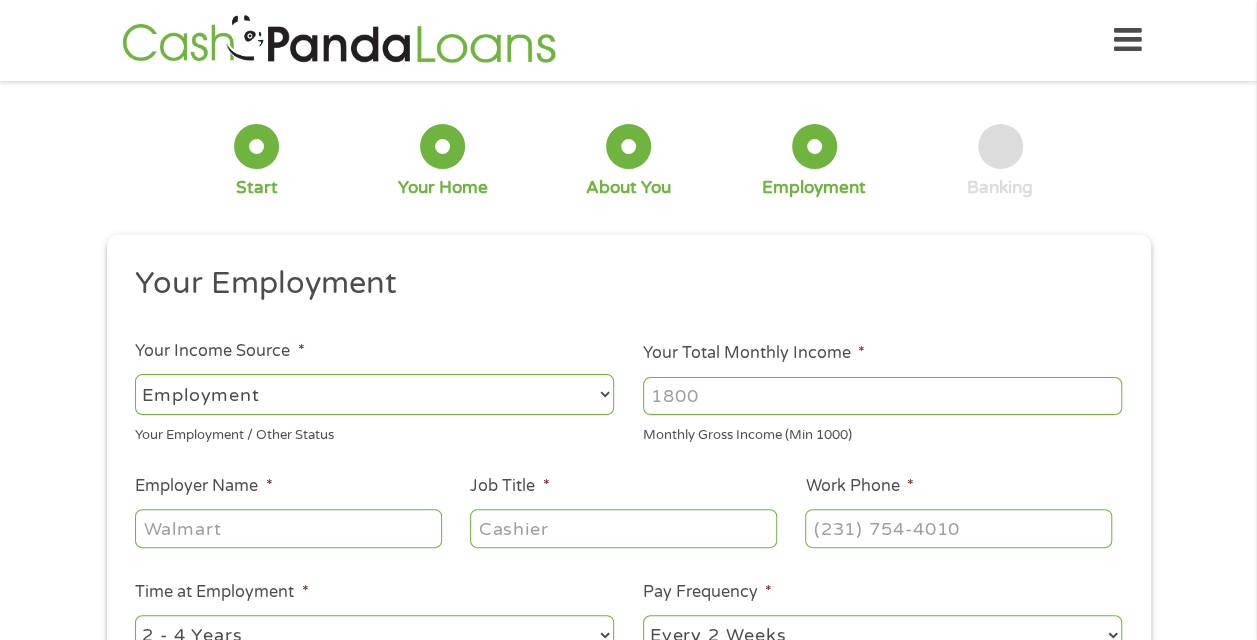 scroll, scrollTop: 8, scrollLeft: 8, axis: both 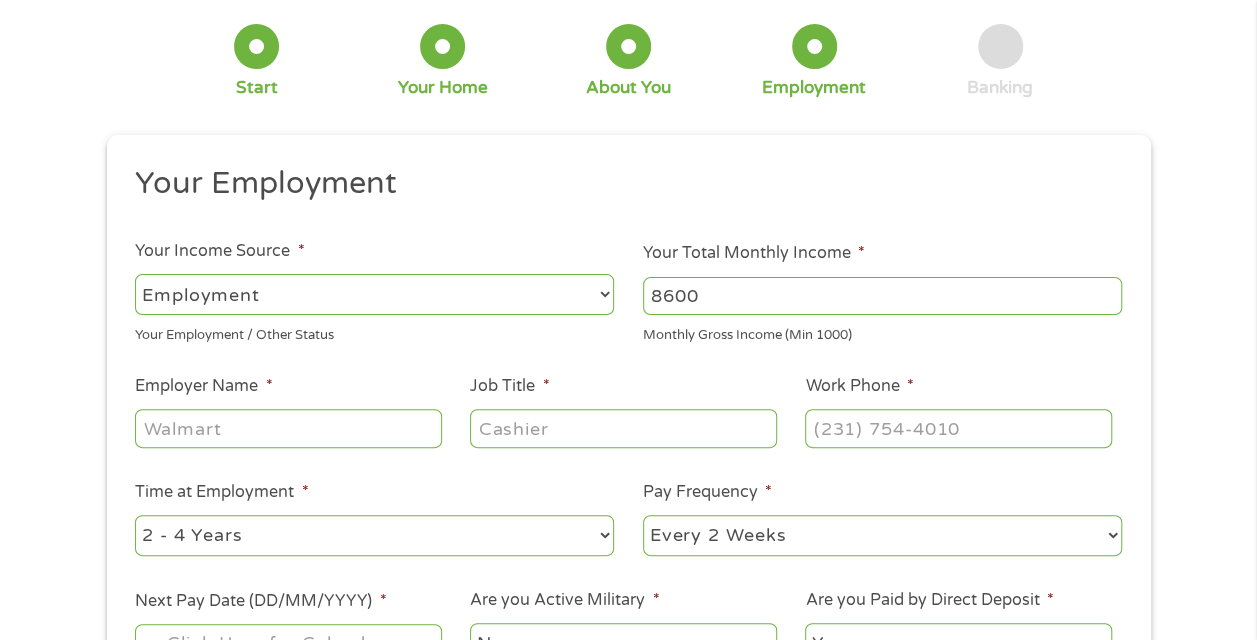 type on "8600" 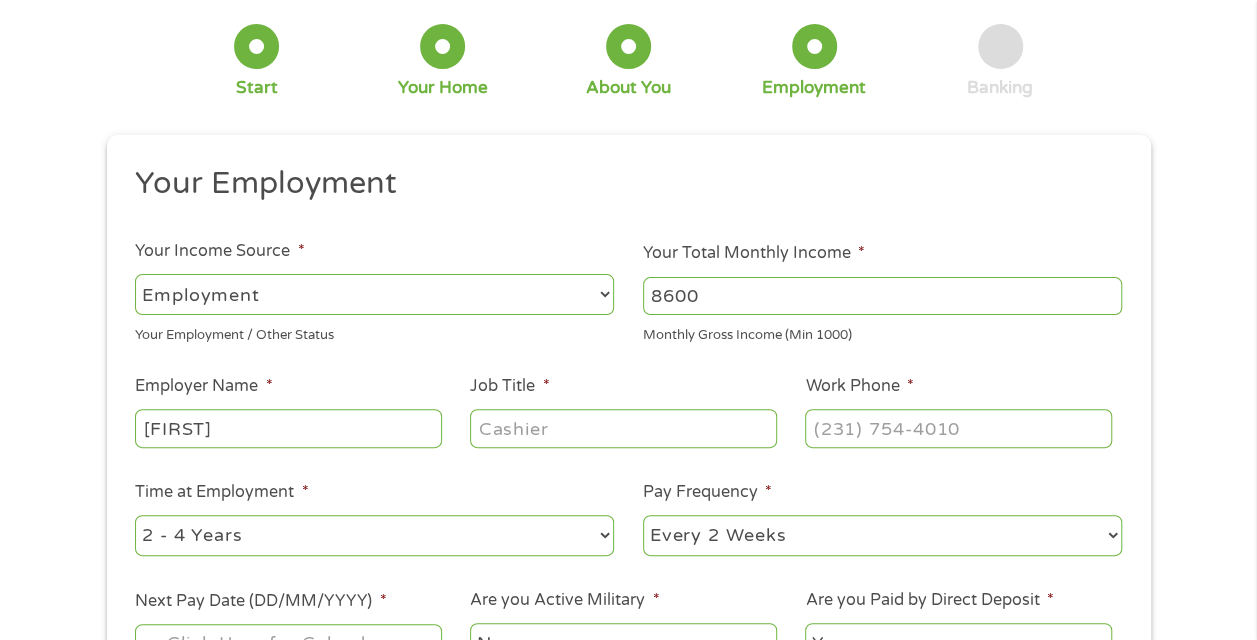 type on "[FIRST]" 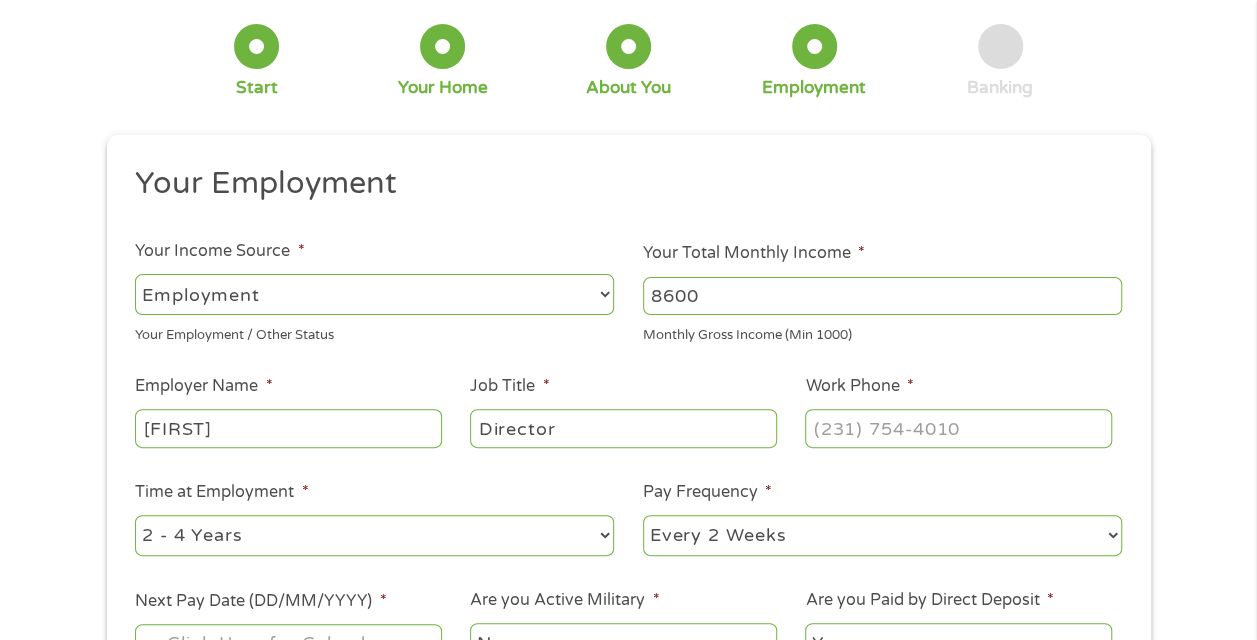 type on "Director" 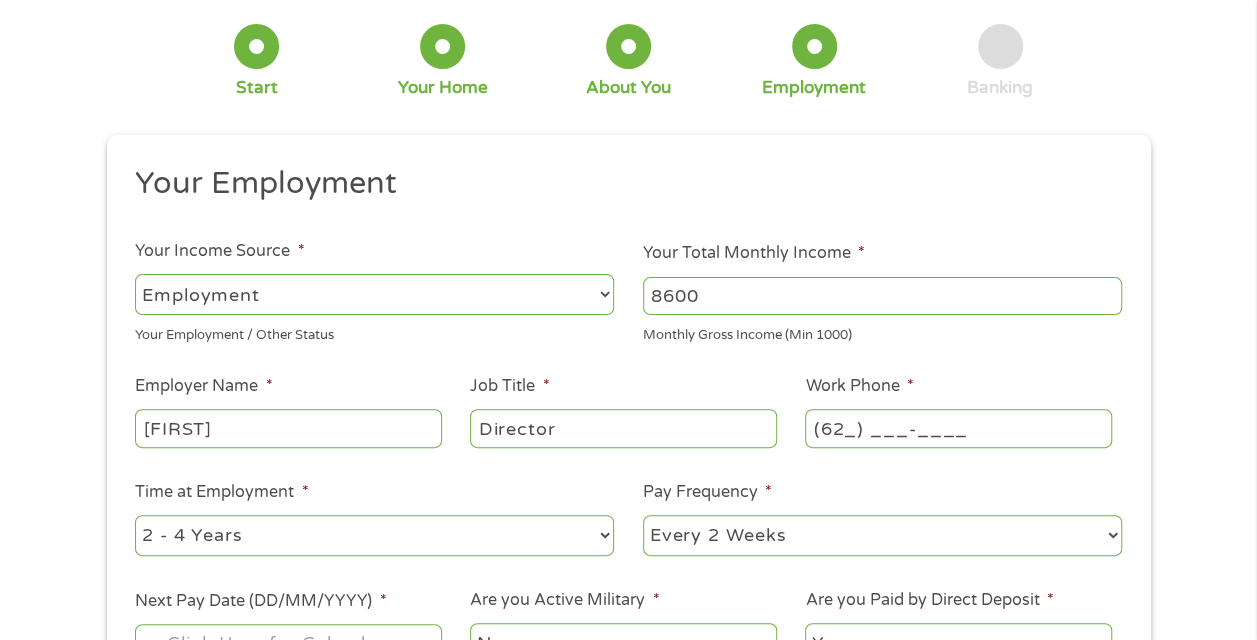 type on "([PHONE]) [PHONE]" 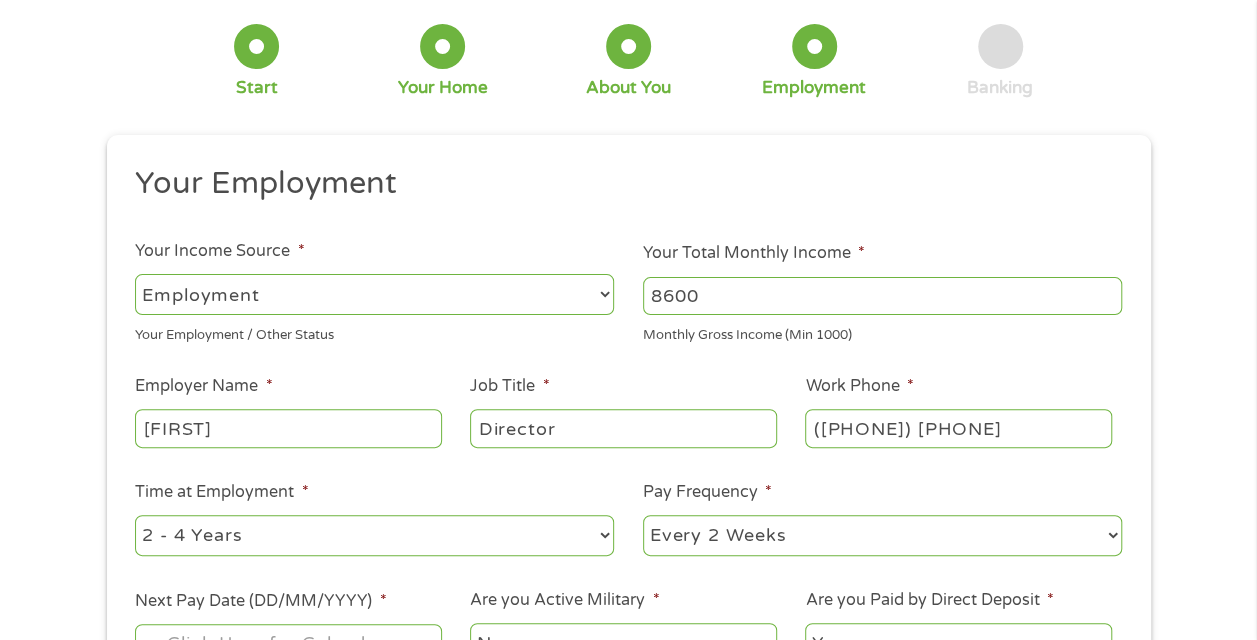 type on "([PHONE]) [PHONE]" 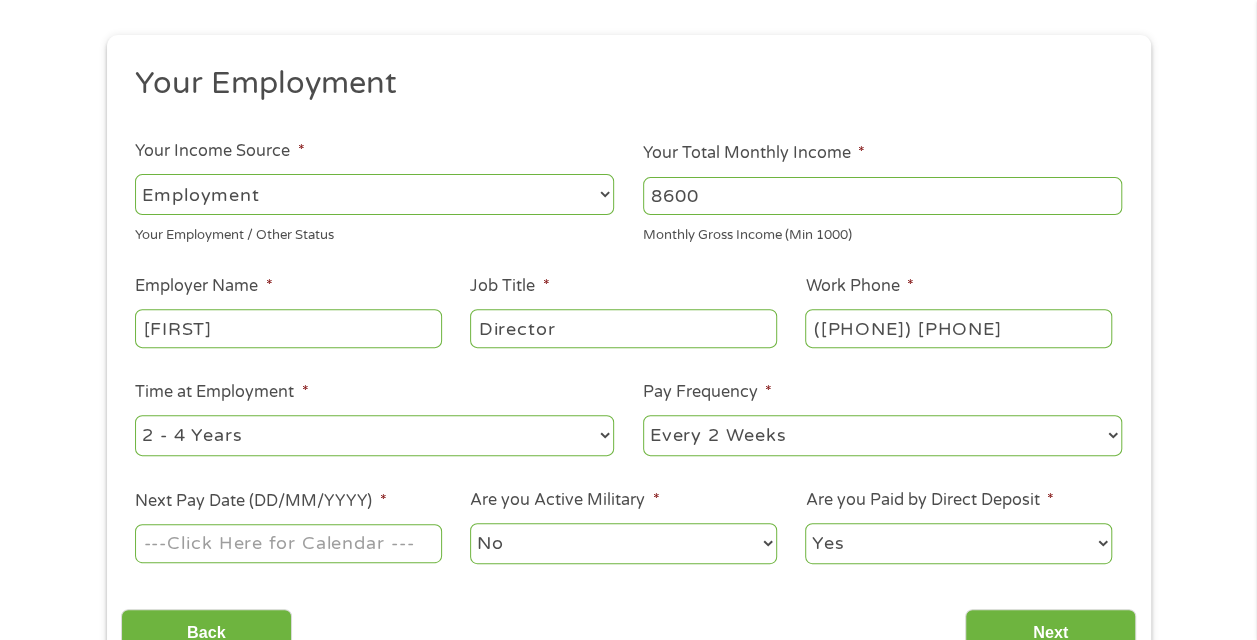 scroll, scrollTop: 300, scrollLeft: 0, axis: vertical 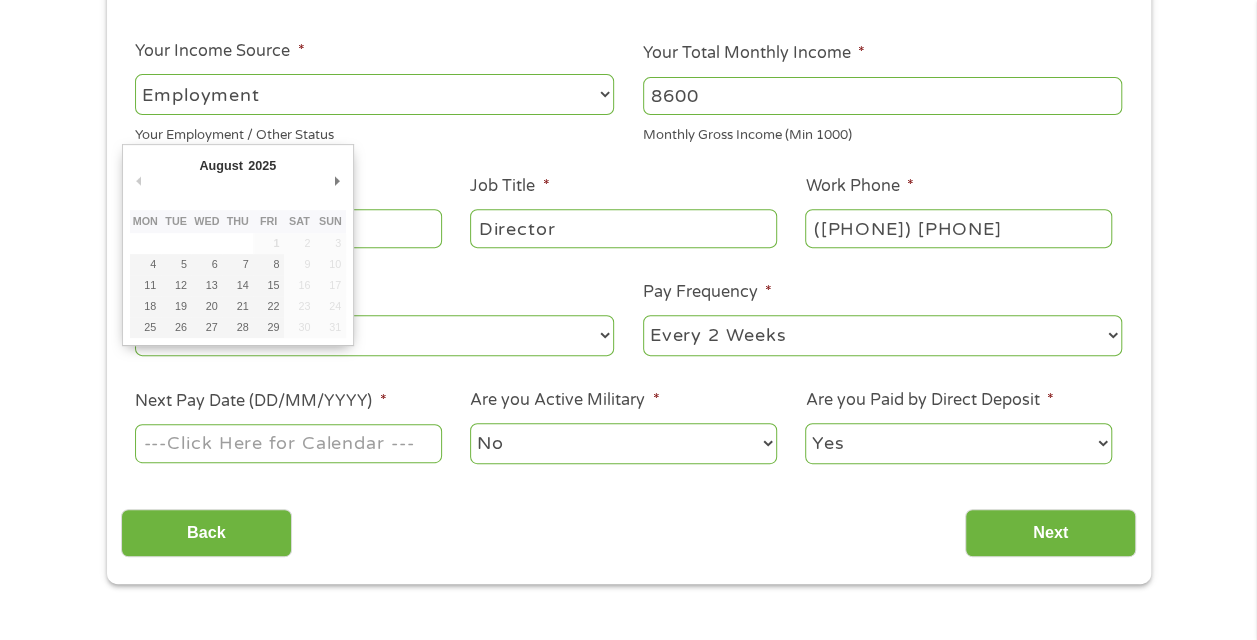 click on "Next Pay Date (DD/MM/YYYY) *" at bounding box center [288, 443] 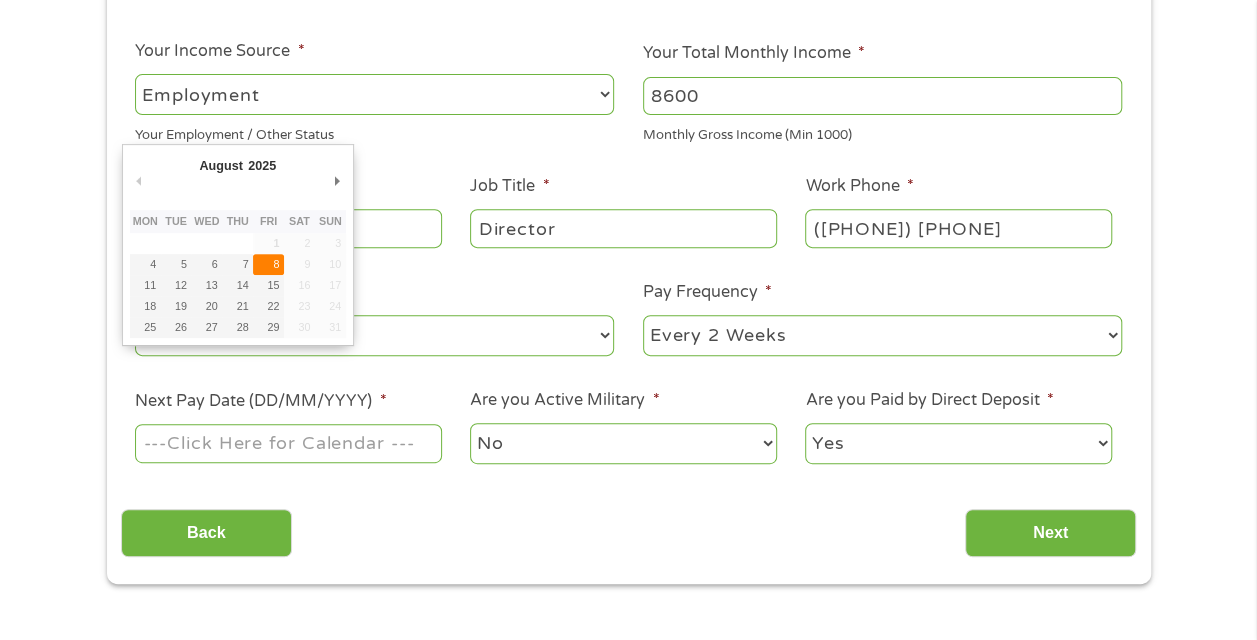 type on "08/08/2025" 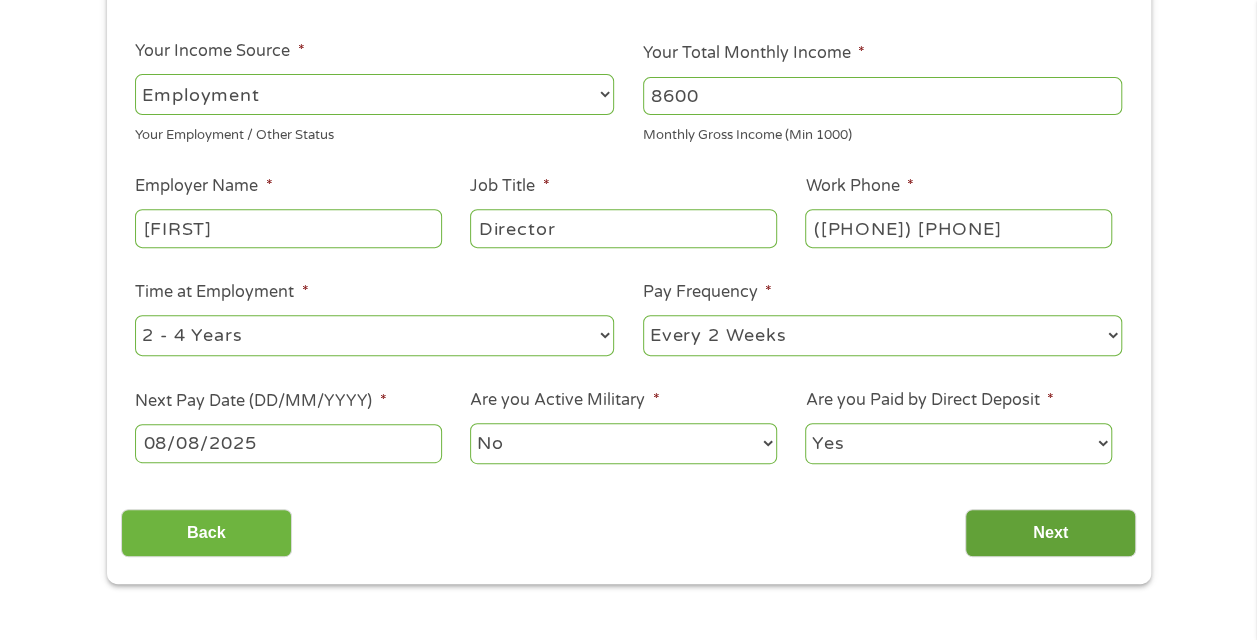click on "Next" at bounding box center (1050, 533) 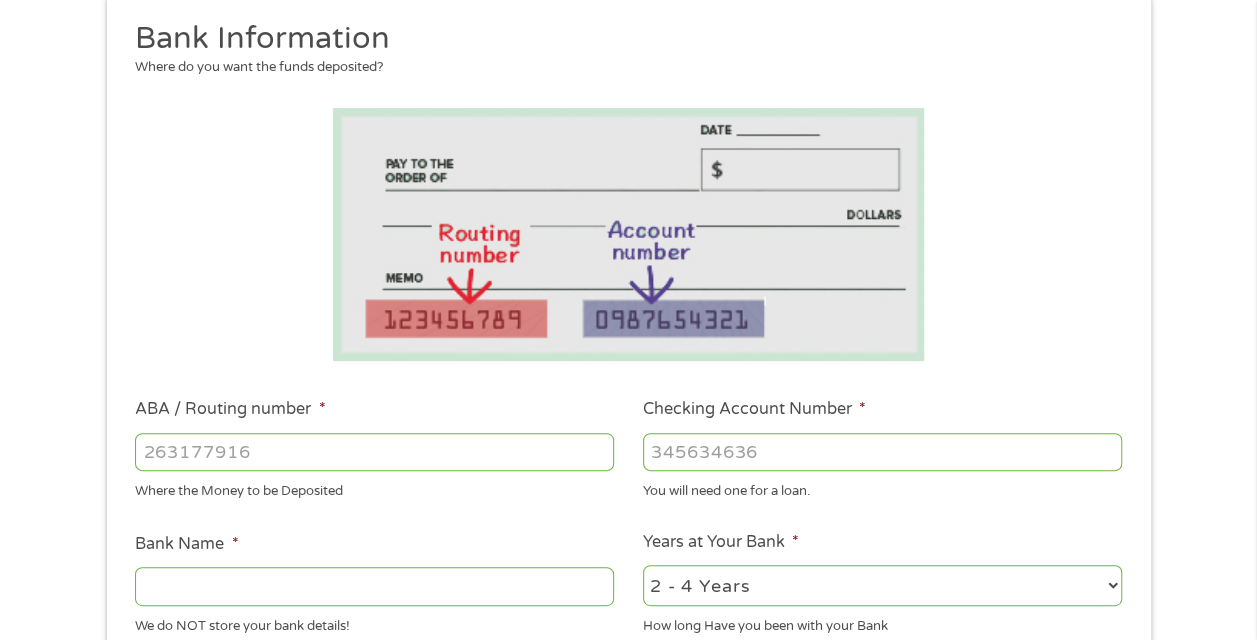 scroll, scrollTop: 300, scrollLeft: 0, axis: vertical 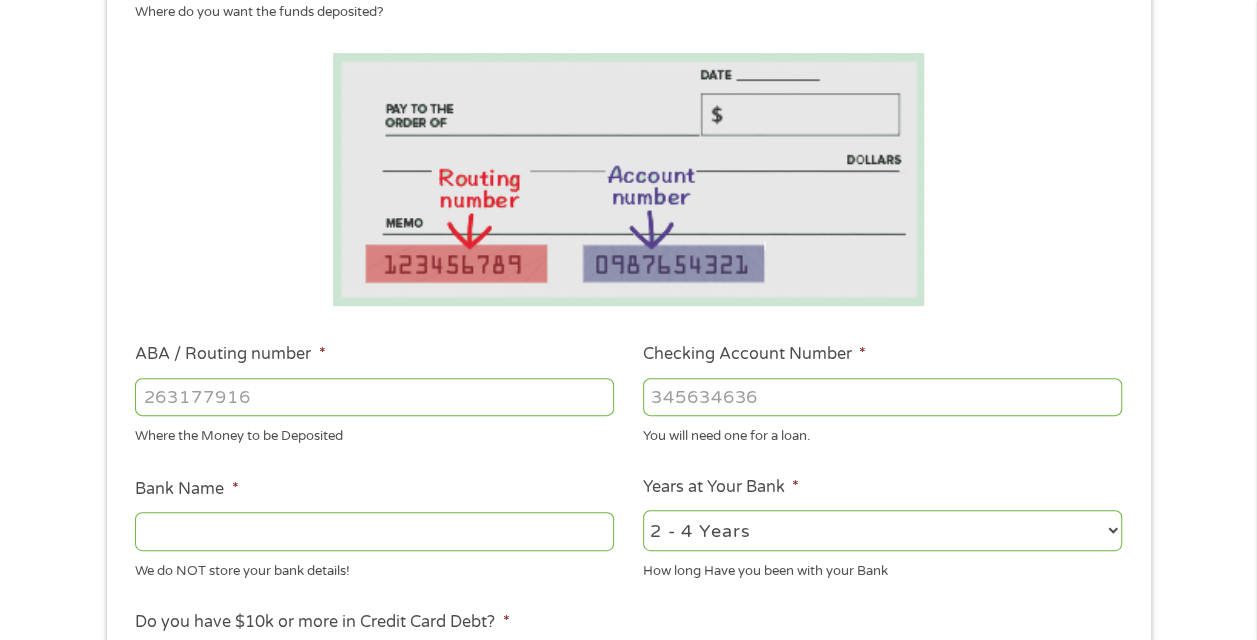 click on "ABA / Routing number *" at bounding box center [374, 397] 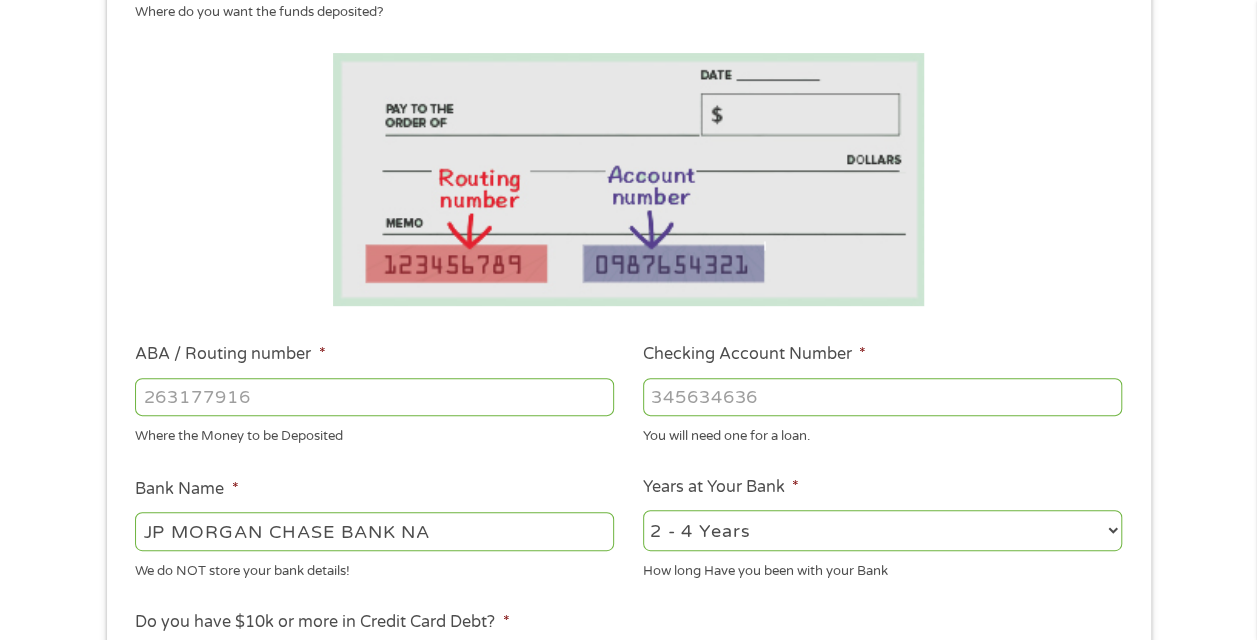 type on "[SSN]" 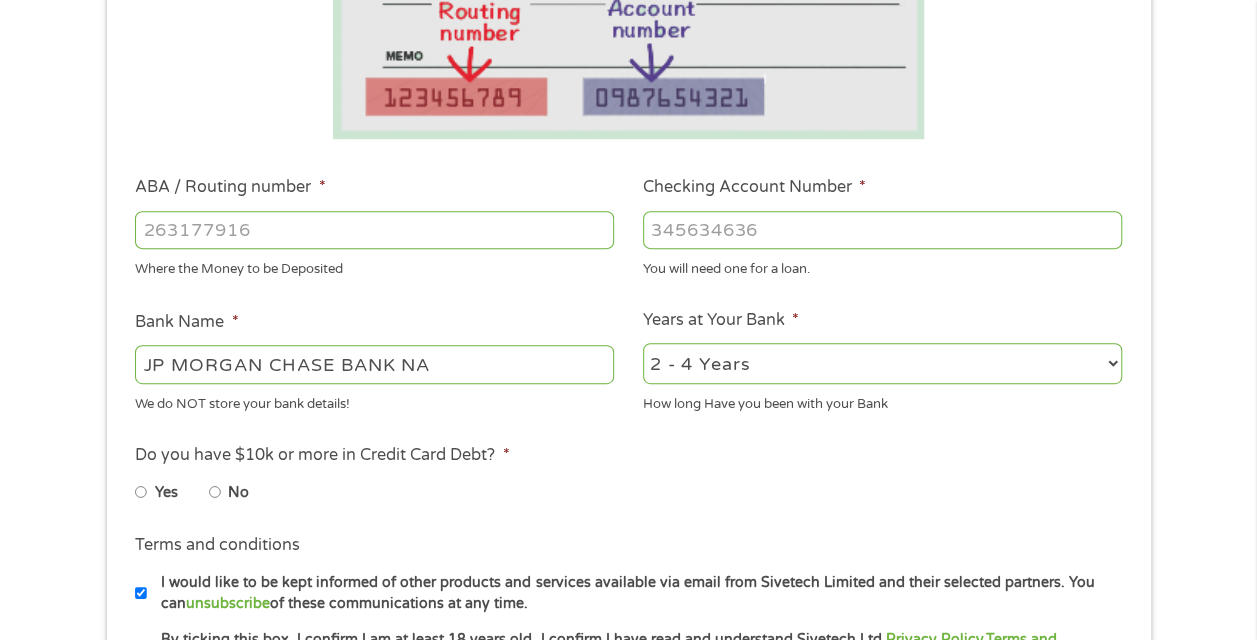 scroll, scrollTop: 500, scrollLeft: 0, axis: vertical 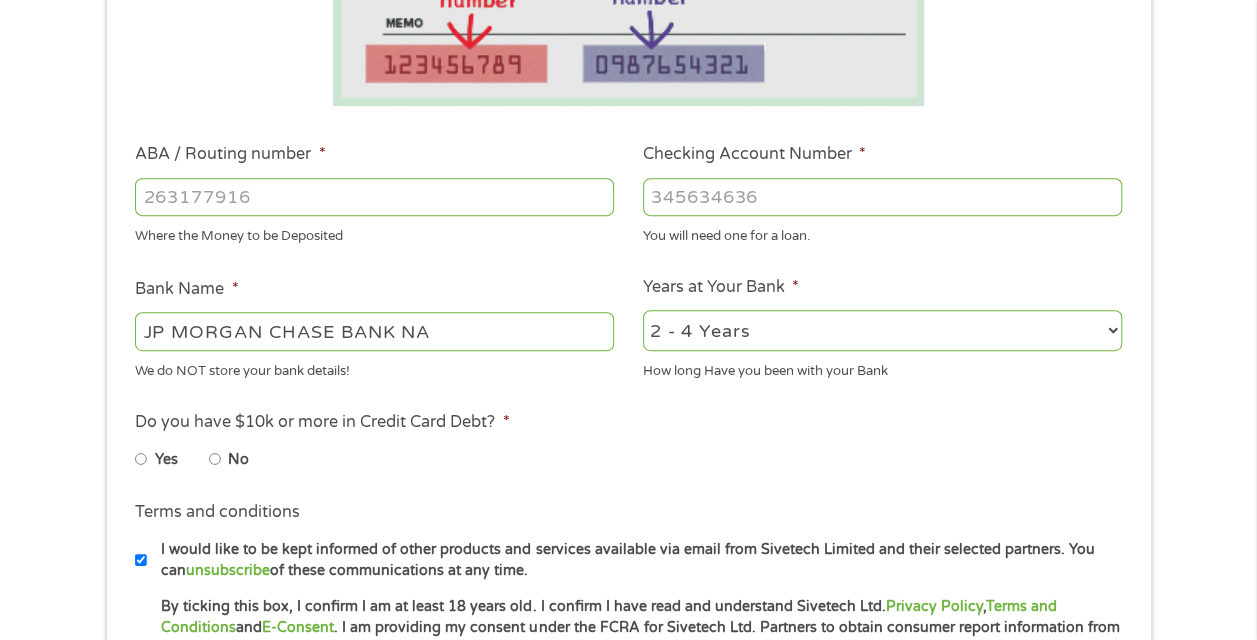 type on "[SSN]" 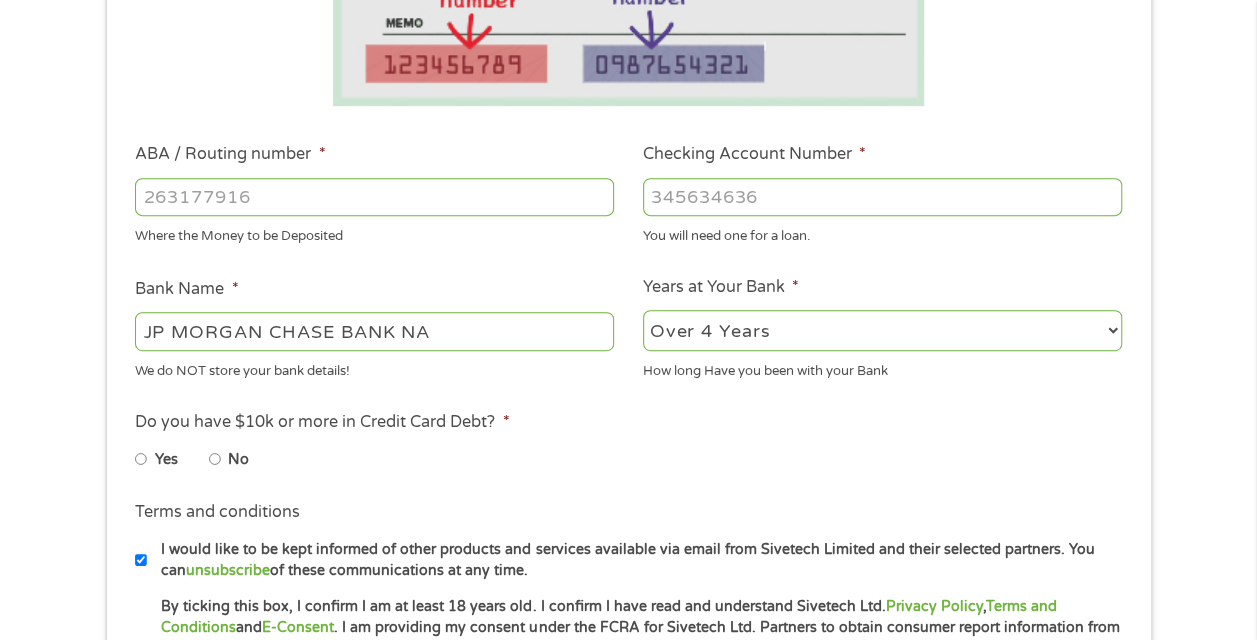click on "2 - 4 Years 6 - 12 Months 1 - 2 Years Over 4 Years" at bounding box center (882, 330) 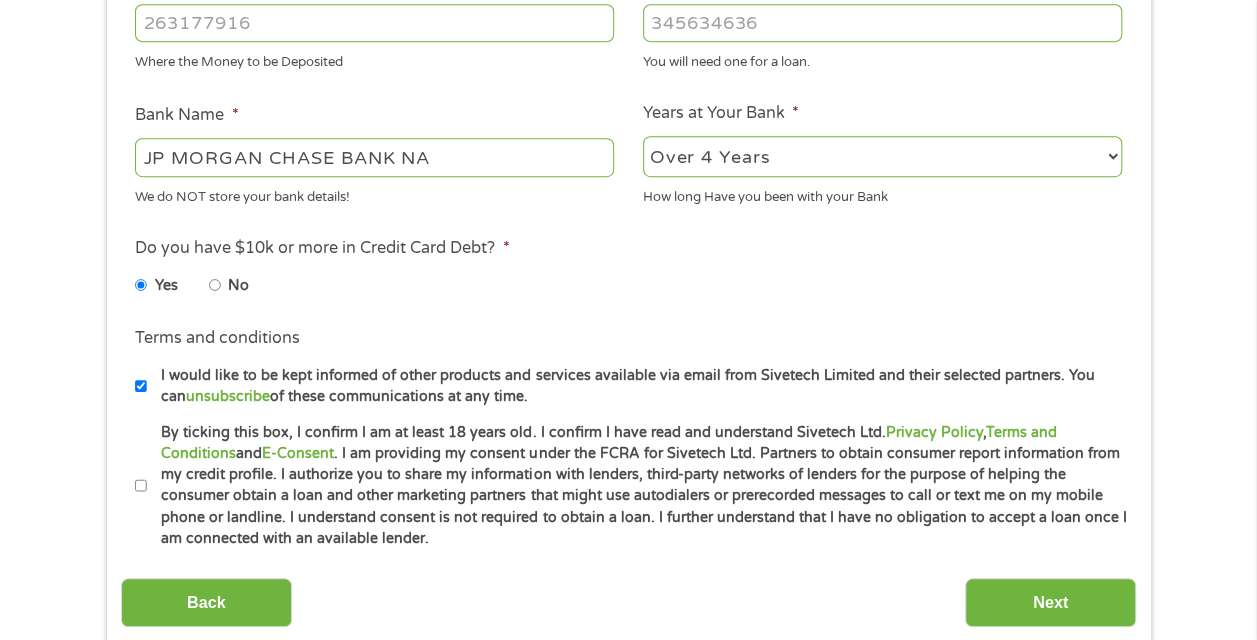 scroll, scrollTop: 700, scrollLeft: 0, axis: vertical 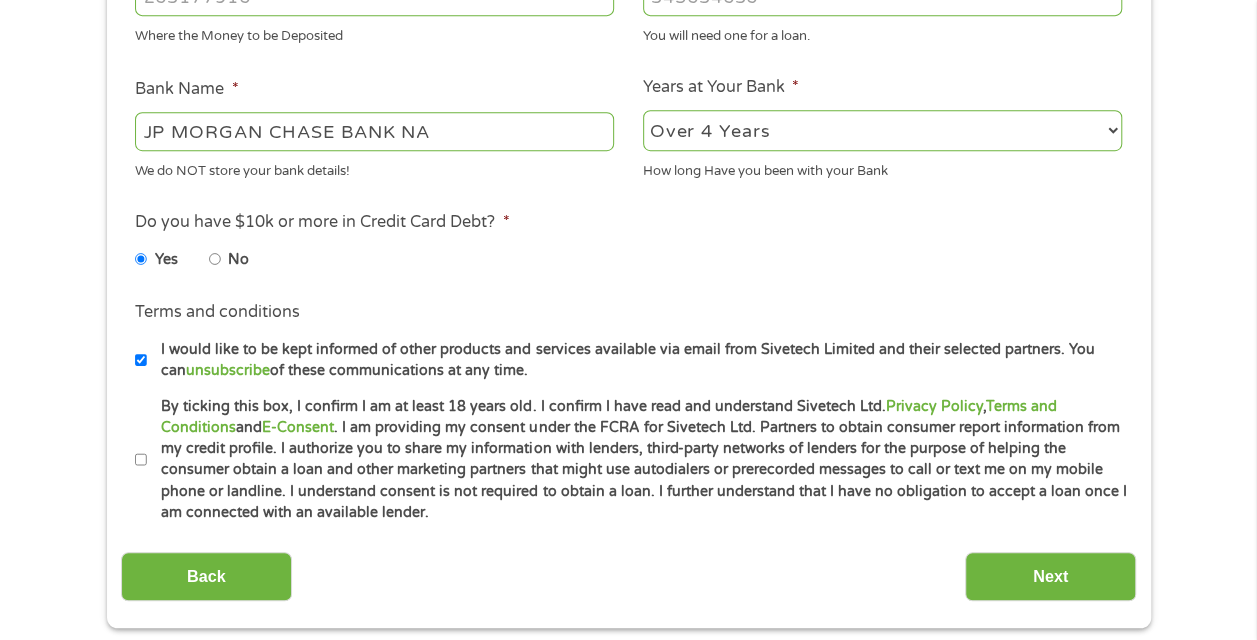 click on "I would like to be kept informed of other products and services available via email from Sivetech Limited and their selected partners. You can   unsubscribe   of these communications at any time." at bounding box center (141, 360) 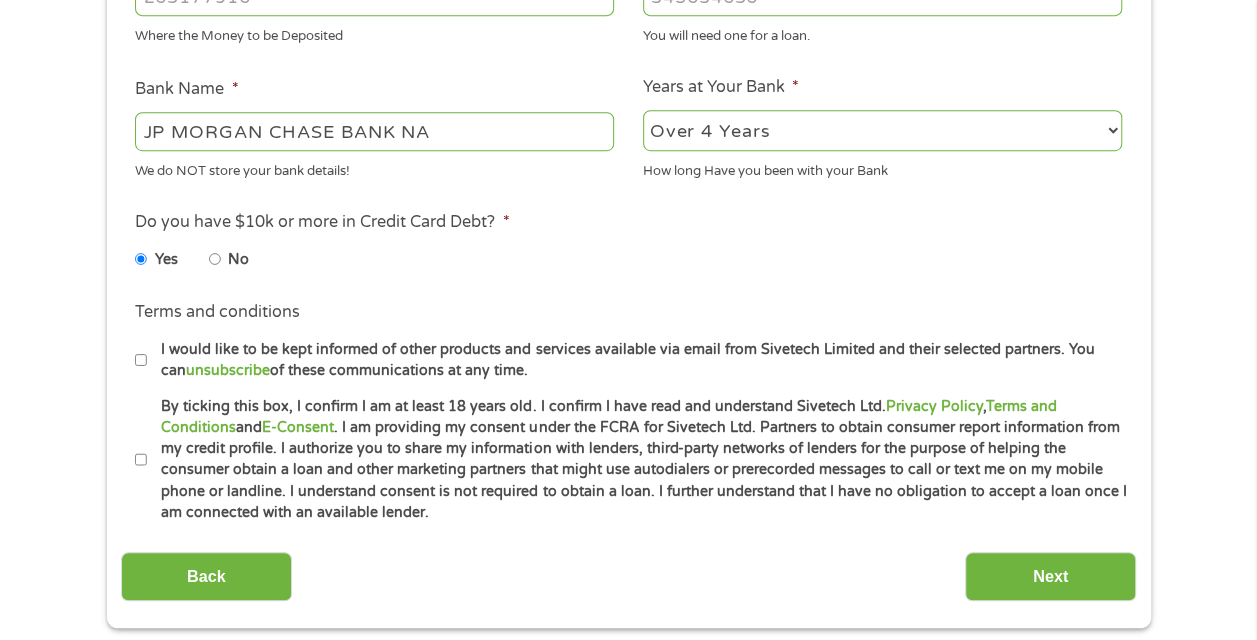 click on "By ticking this box, I confirm I am at least 18 years old. I confirm I have read and understand Sivetech Ltd.  Privacy Policy ,  Terms and Conditions  and  E-Consent . I am providing my consent under the FCRA for Sivetech Ltd. Partners to obtain consumer report information from my credit profile. I authorize you to share my information with lenders, third-party networks of lenders for the purpose of helping the consumer obtain a loan and other marketing partners that might use autodialers or prerecorded messages to call or text me on my mobile phone or landline. I understand consent is not required to obtain a loan. I further understand that I have no obligation to accept a loan once I am connected with an available lender." at bounding box center (141, 460) 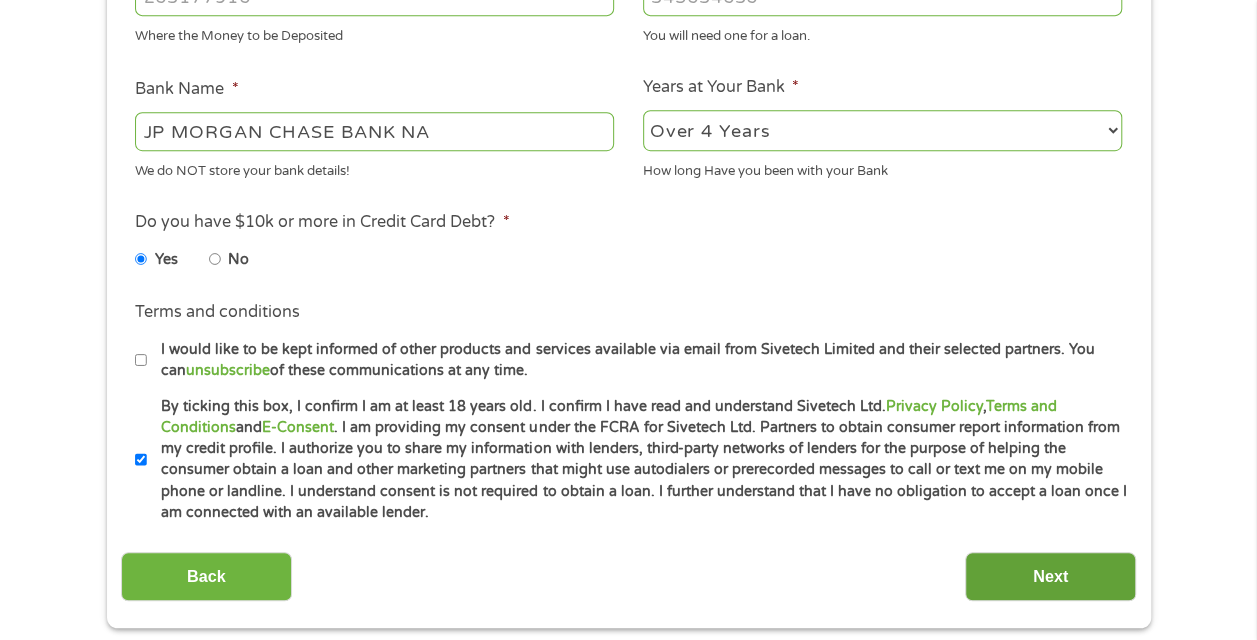 click on "Next" at bounding box center [1050, 576] 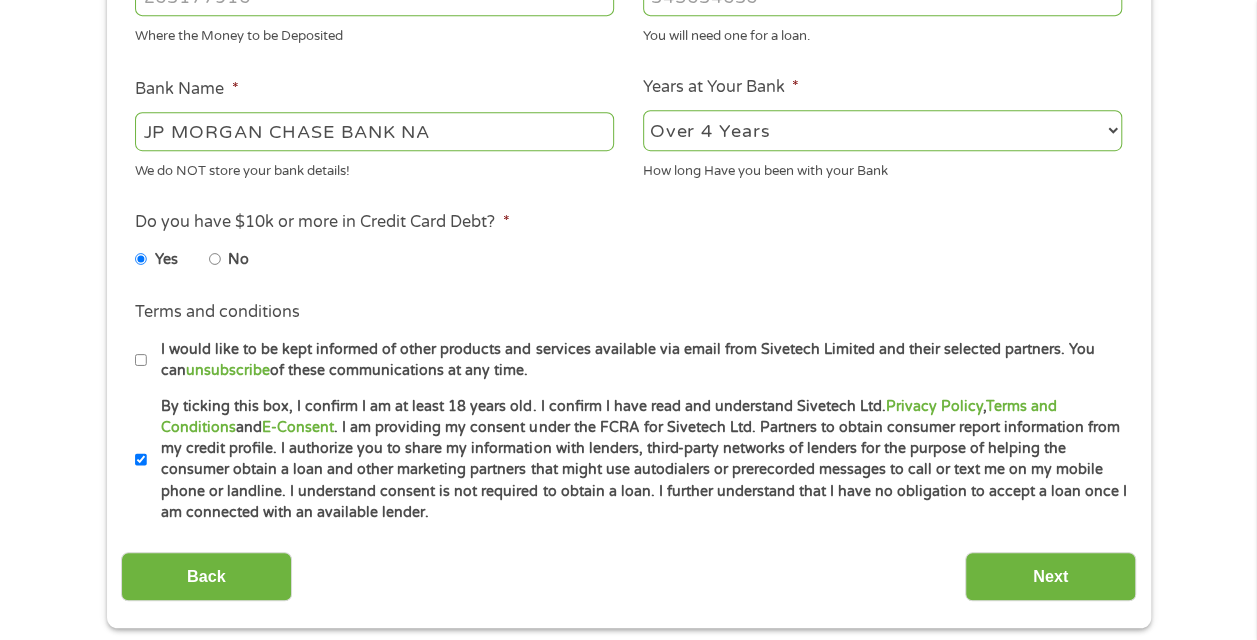 scroll, scrollTop: 8, scrollLeft: 8, axis: both 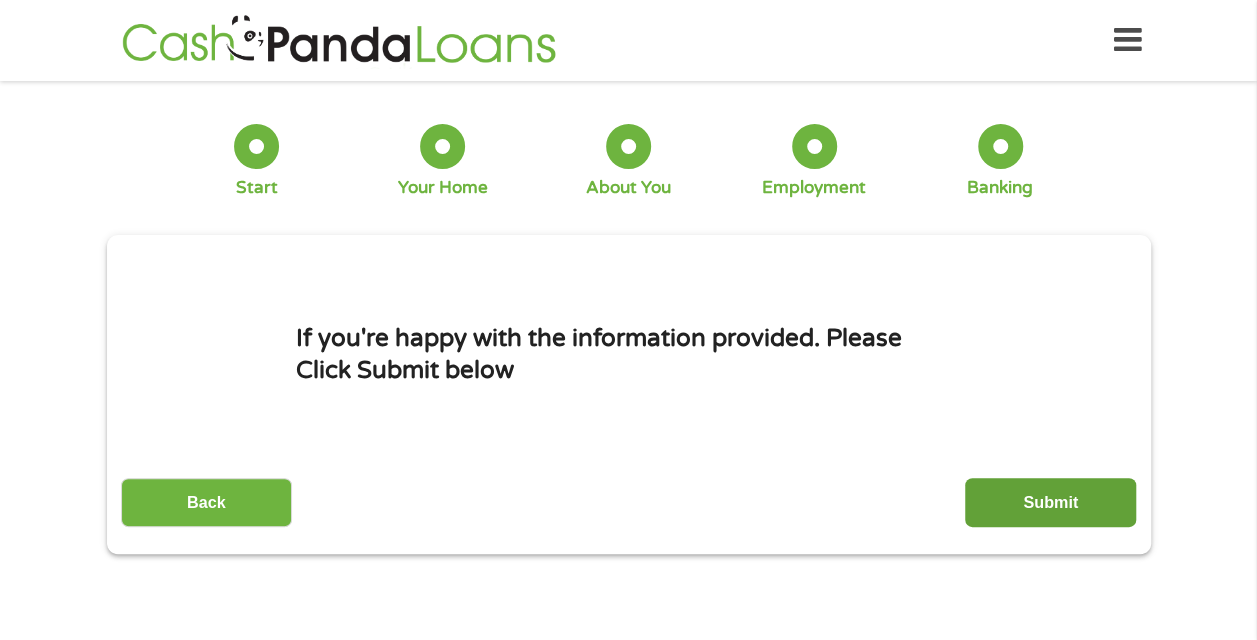 click on "Submit" at bounding box center (1050, 502) 